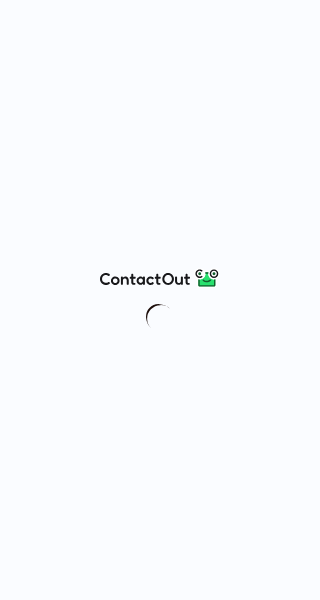 scroll, scrollTop: 0, scrollLeft: 0, axis: both 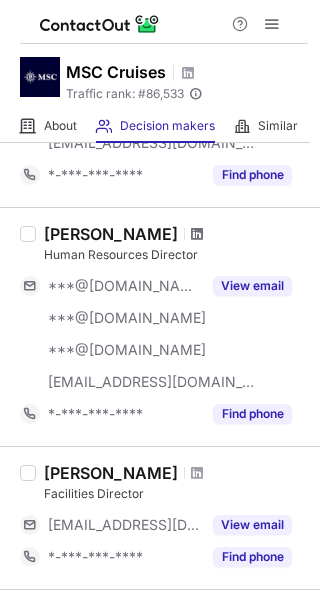 click at bounding box center (197, 234) 